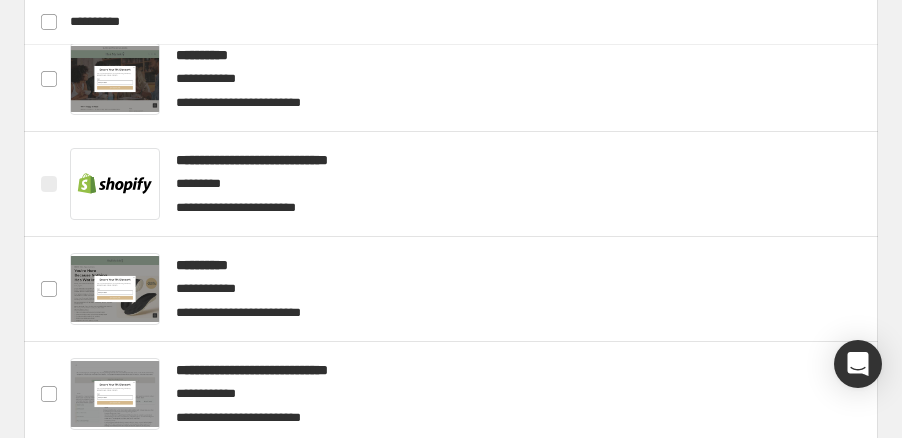 scroll, scrollTop: 946, scrollLeft: 0, axis: vertical 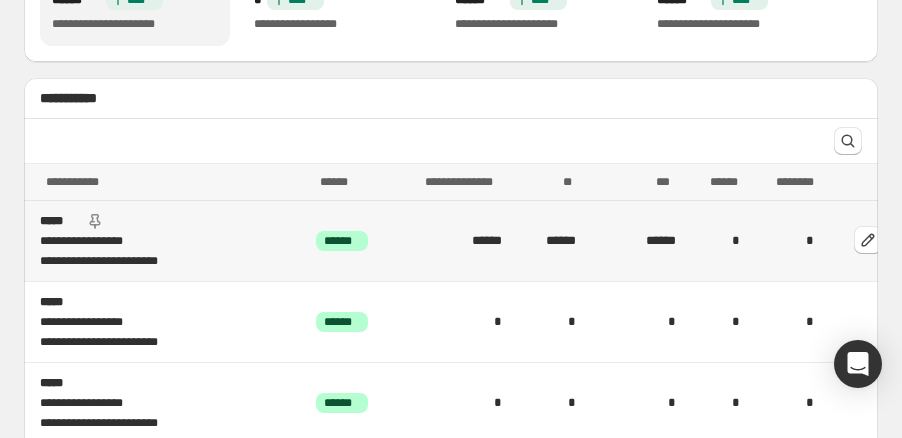 click on "**********" at bounding box center (172, 261) 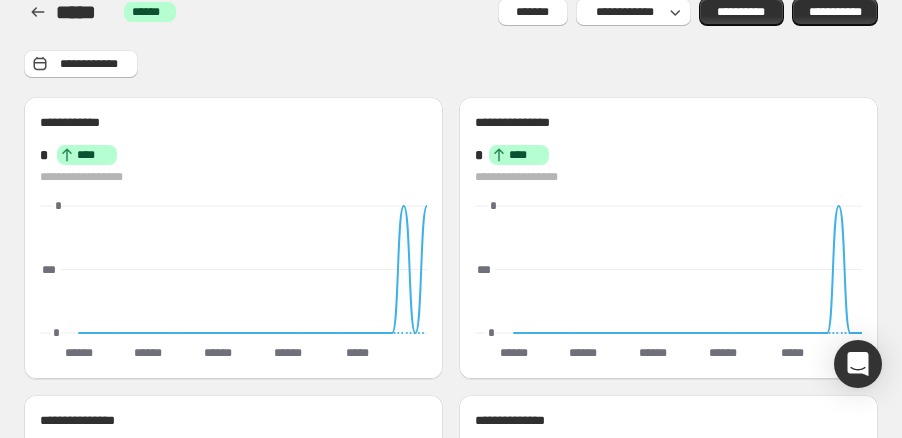 scroll, scrollTop: 0, scrollLeft: 0, axis: both 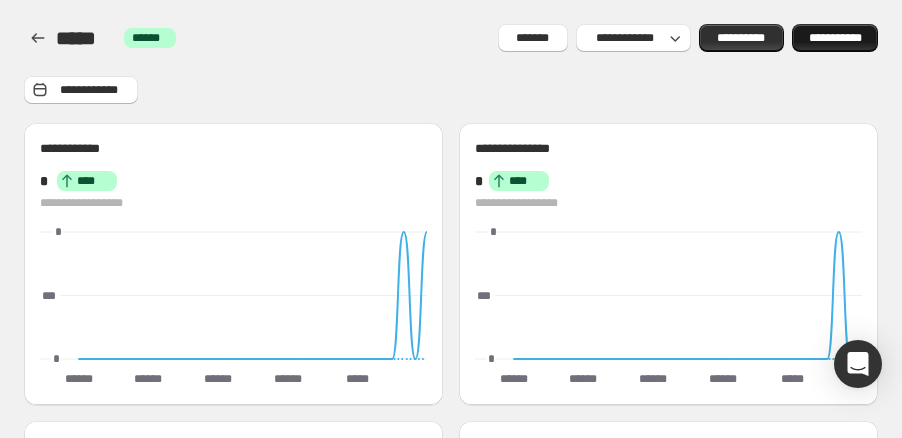 click on "**********" at bounding box center (835, 38) 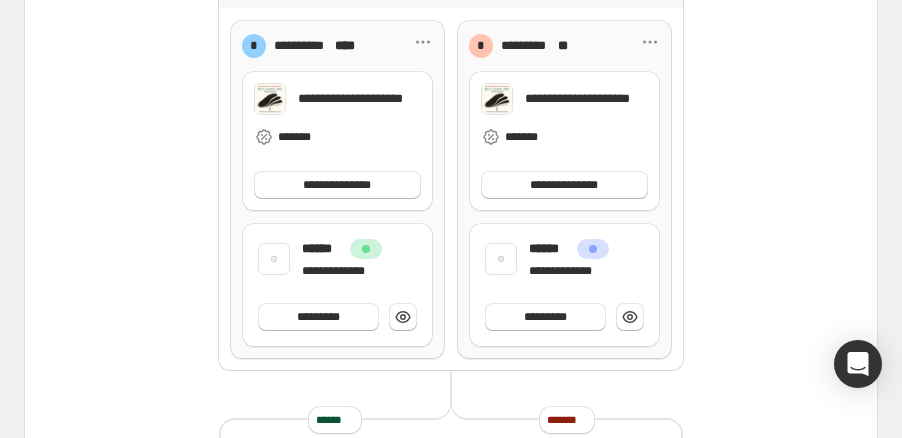 scroll, scrollTop: 1110, scrollLeft: 0, axis: vertical 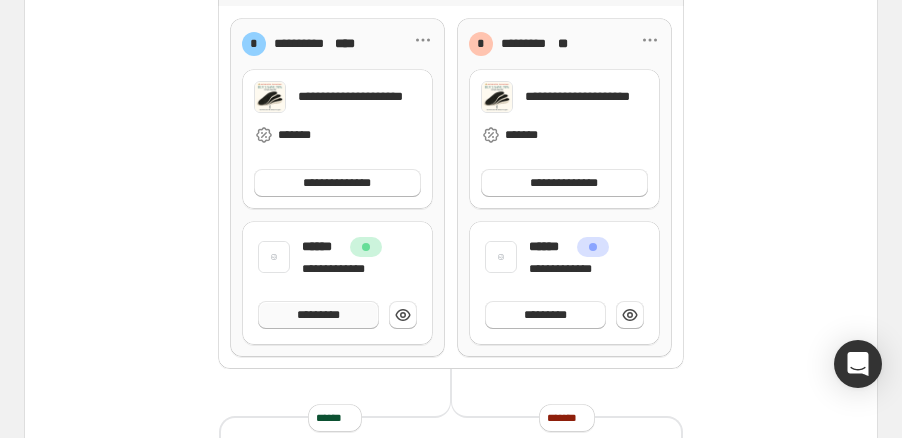 click on "*********" at bounding box center (318, 315) 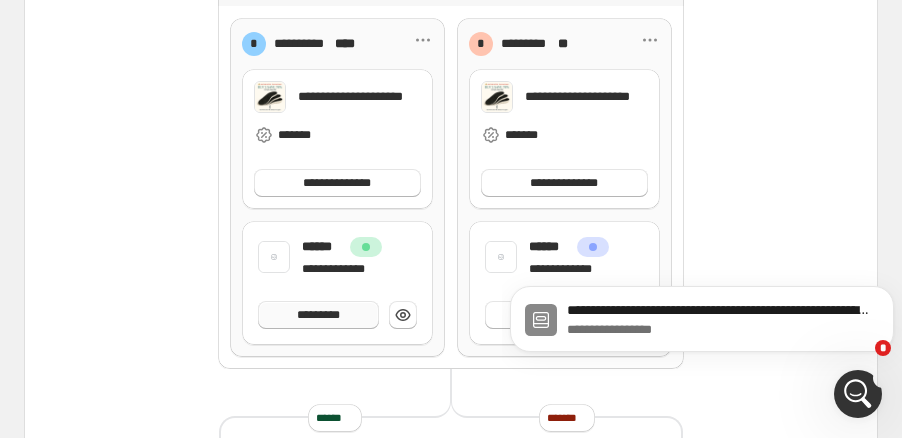 scroll, scrollTop: 0, scrollLeft: 0, axis: both 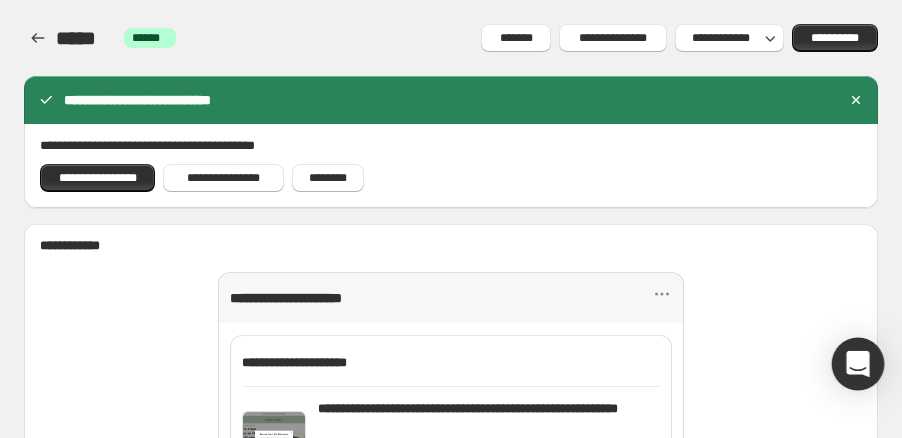 click 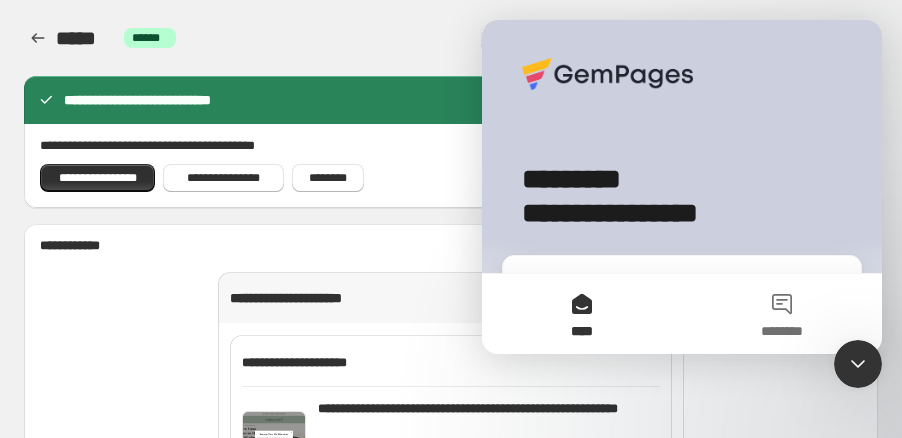 scroll, scrollTop: 0, scrollLeft: 0, axis: both 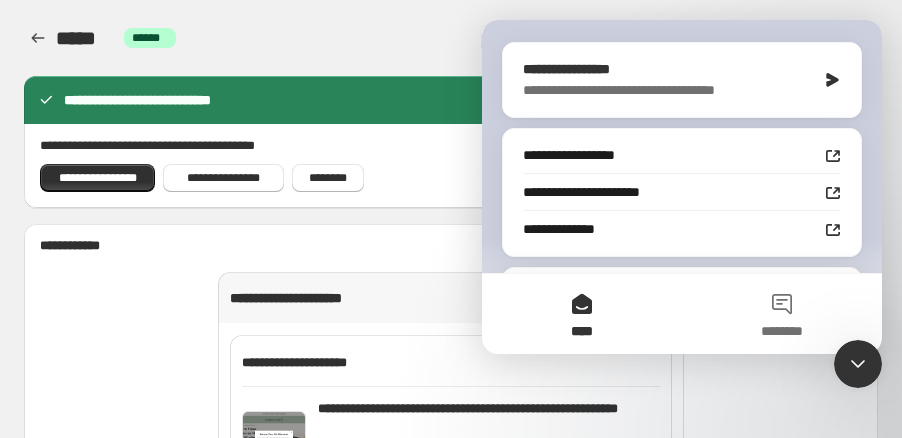 click on "**********" at bounding box center [664, 90] 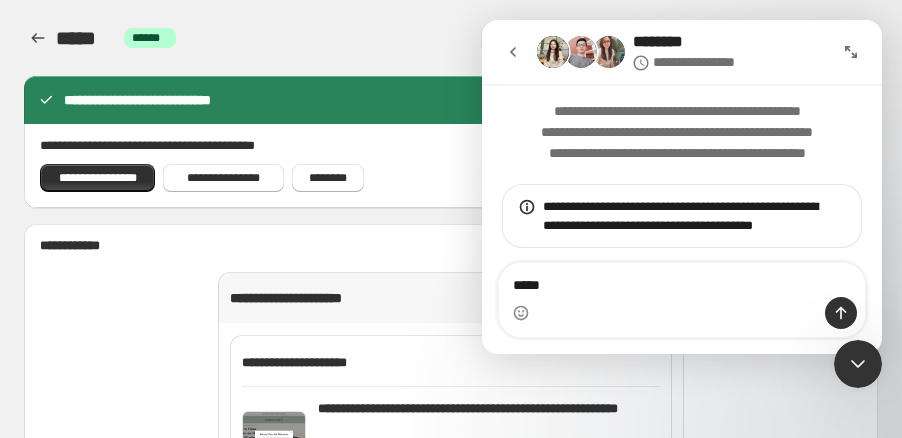 type on "*****" 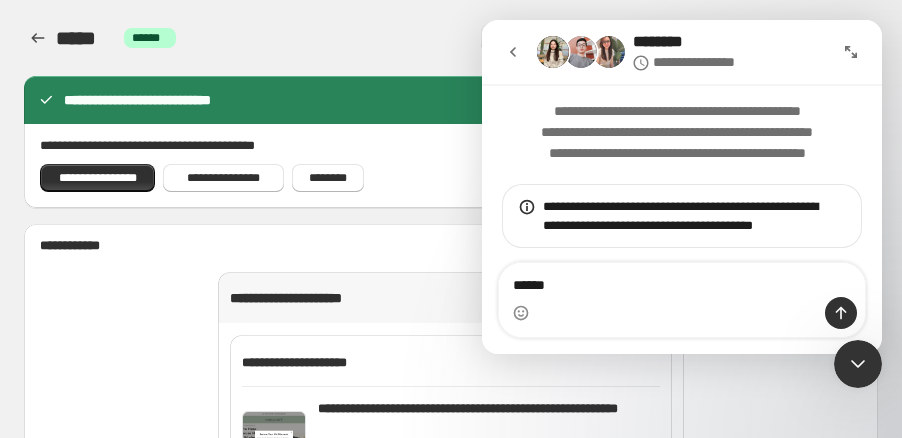 type 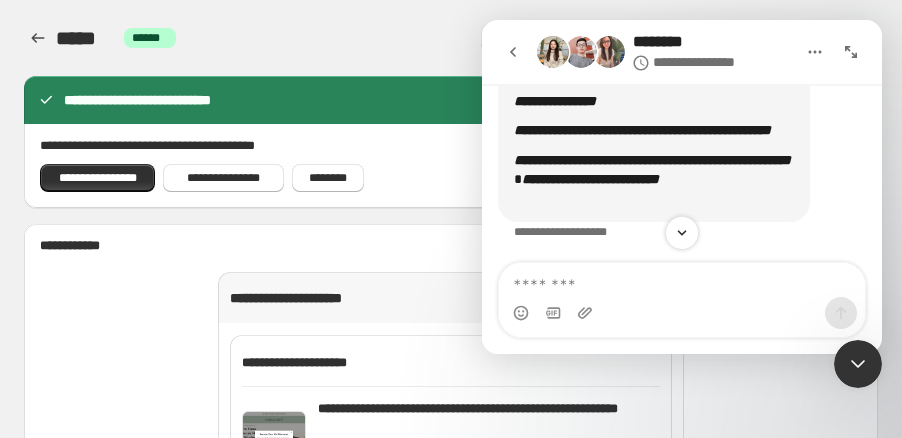 scroll, scrollTop: 542, scrollLeft: 0, axis: vertical 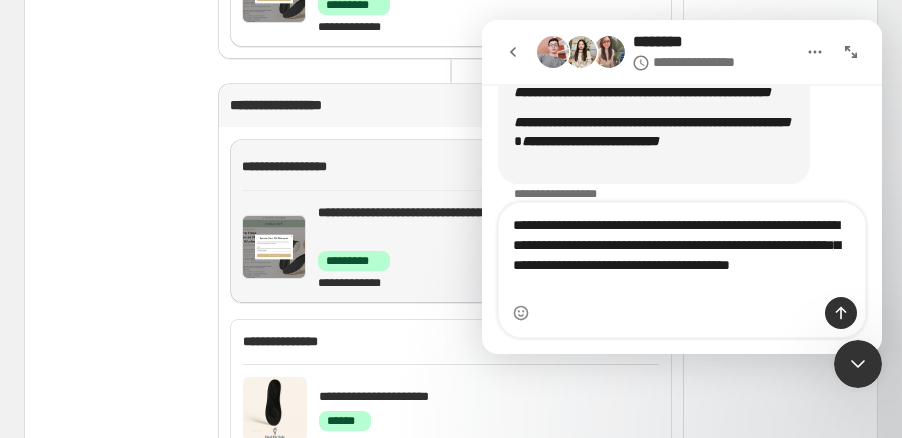 type on "**********" 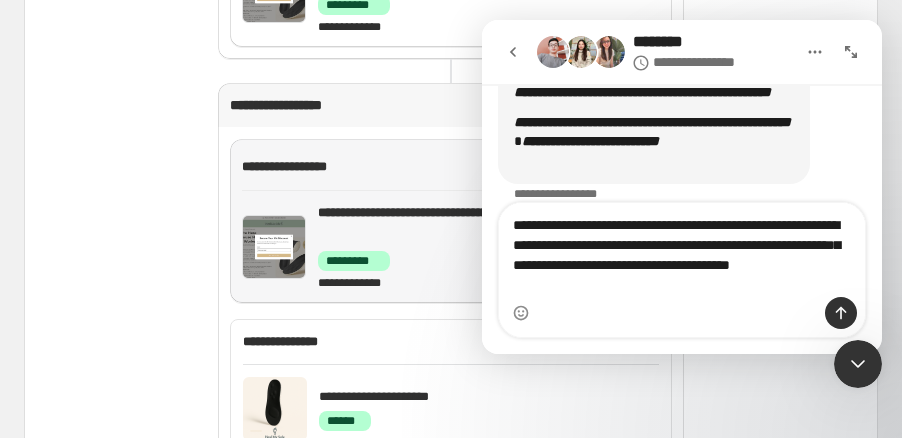 click on "******* *********" at bounding box center (354, 261) 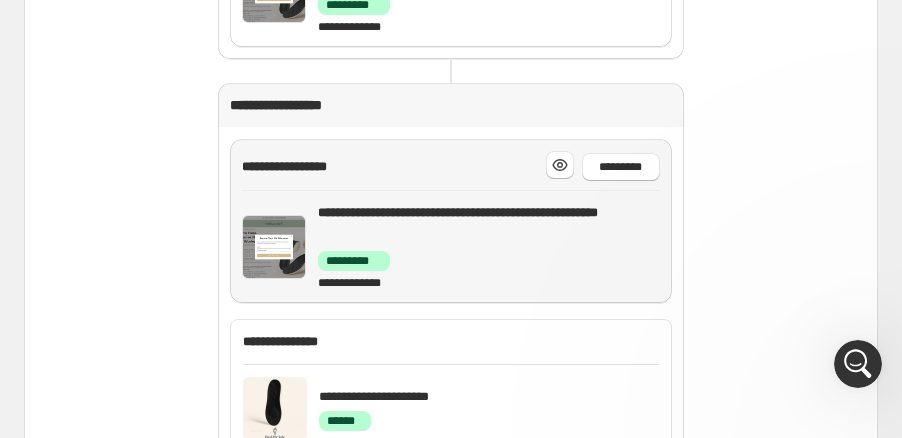 scroll, scrollTop: 0, scrollLeft: 0, axis: both 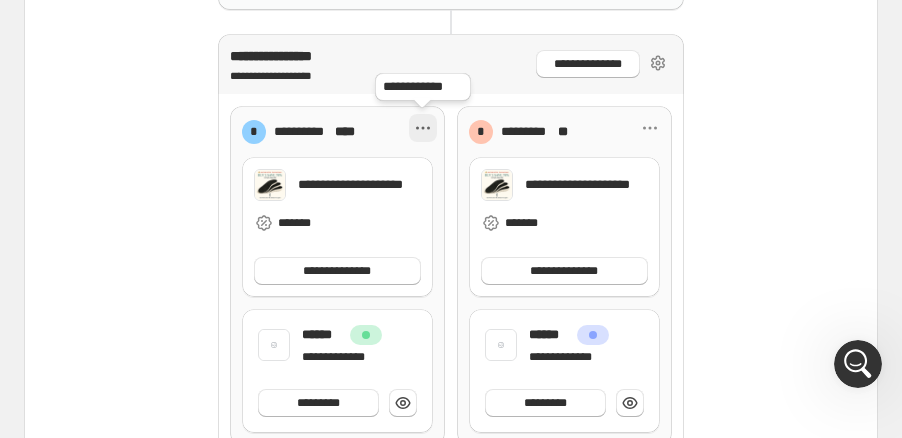 click 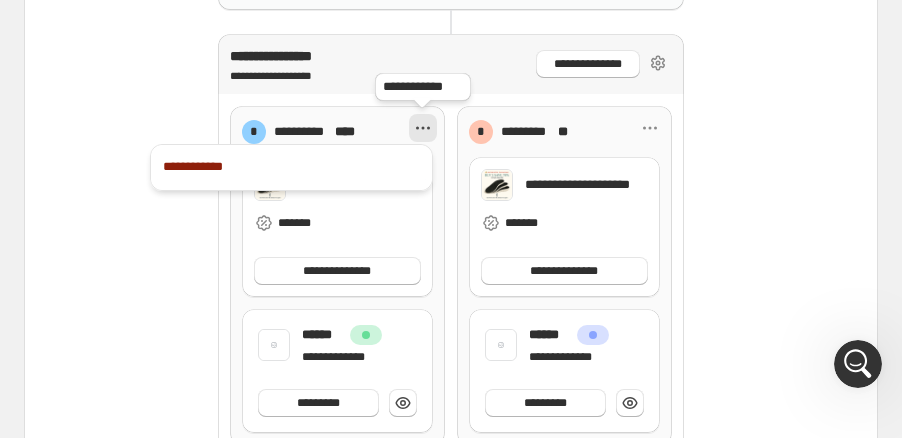 click 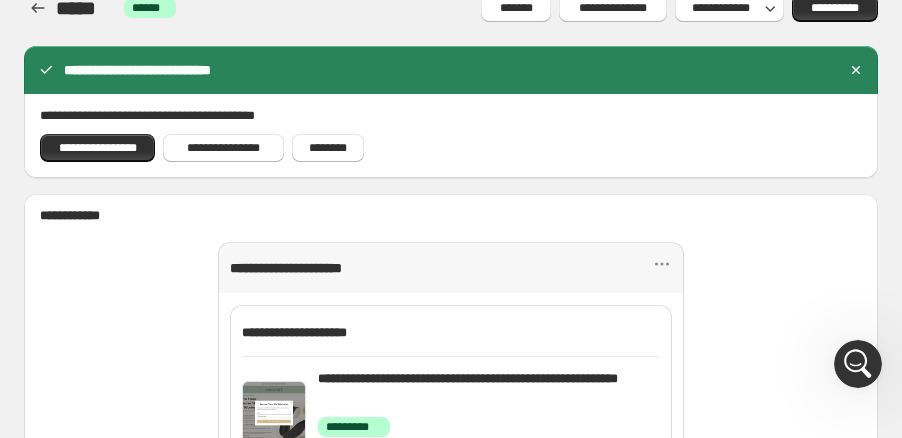 scroll, scrollTop: 0, scrollLeft: 0, axis: both 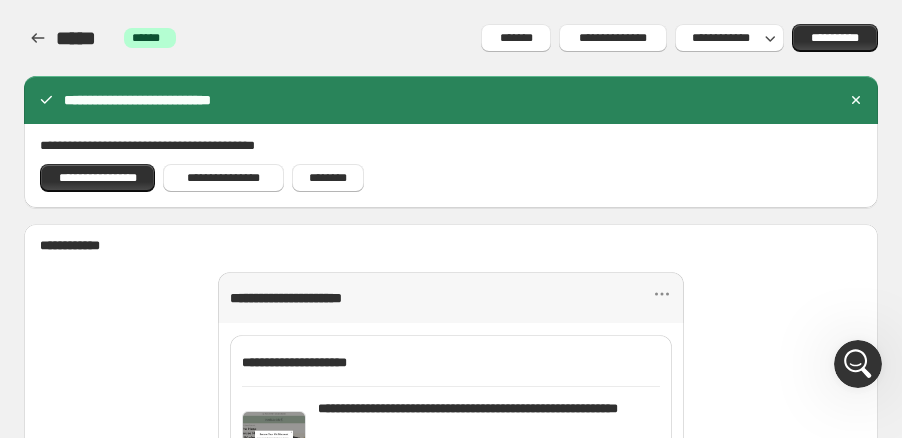 click at bounding box center (858, 364) 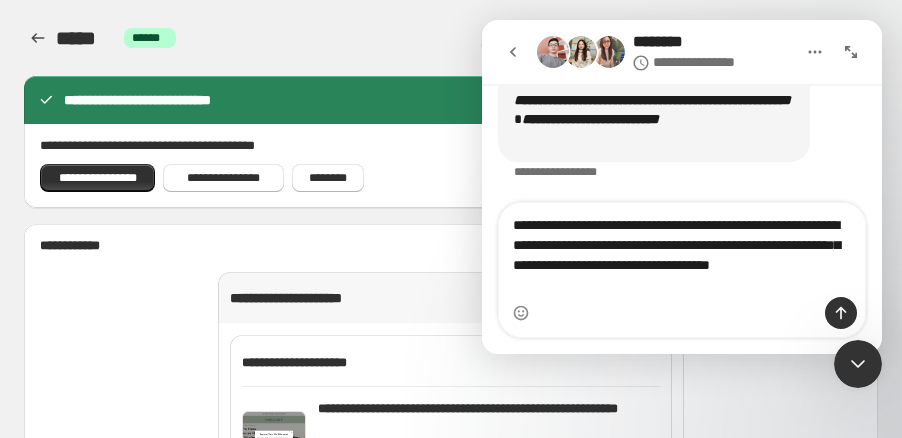 scroll, scrollTop: 582, scrollLeft: 0, axis: vertical 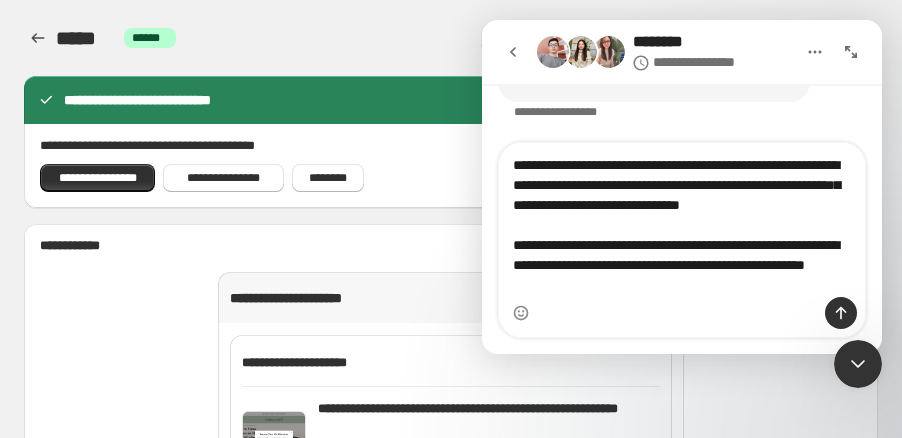 click on "**********" at bounding box center [682, 220] 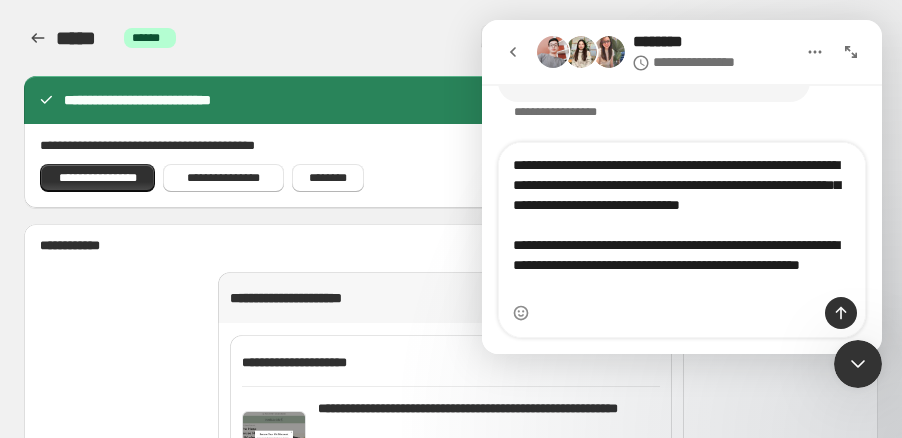 click on "**********" at bounding box center [682, 220] 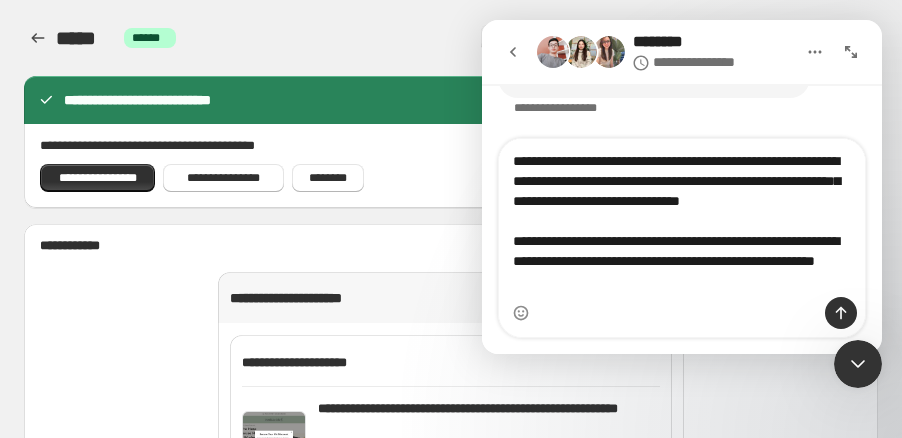 scroll, scrollTop: 53, scrollLeft: 0, axis: vertical 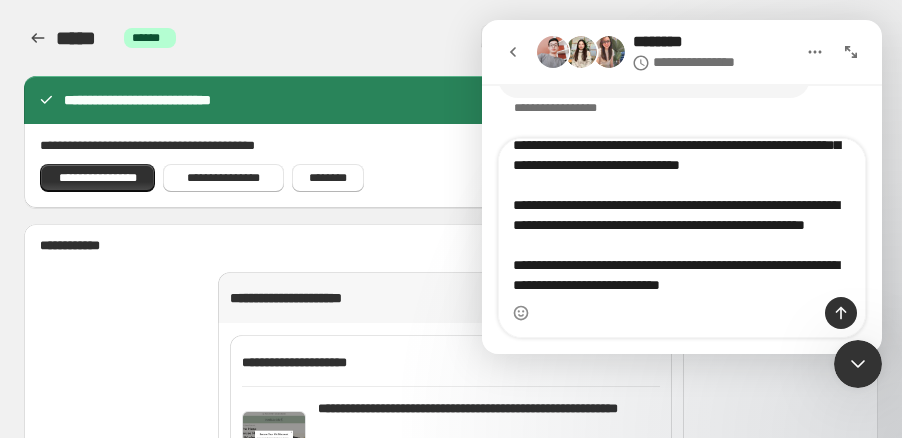 type on "**********" 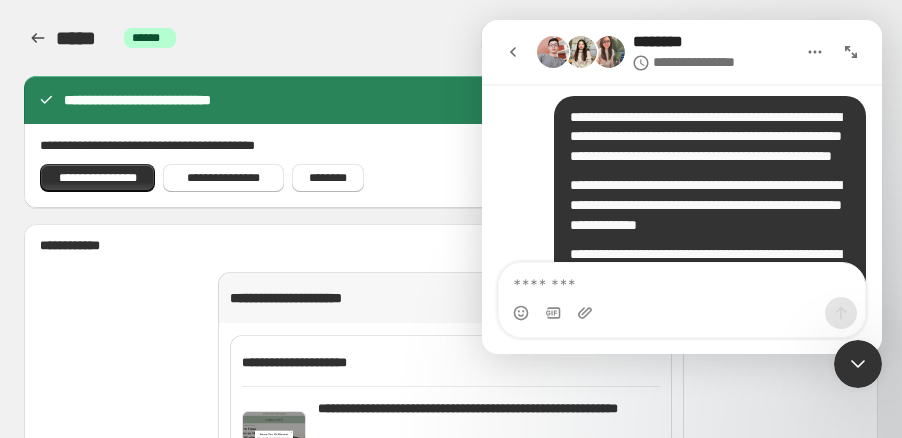 scroll, scrollTop: 0, scrollLeft: 0, axis: both 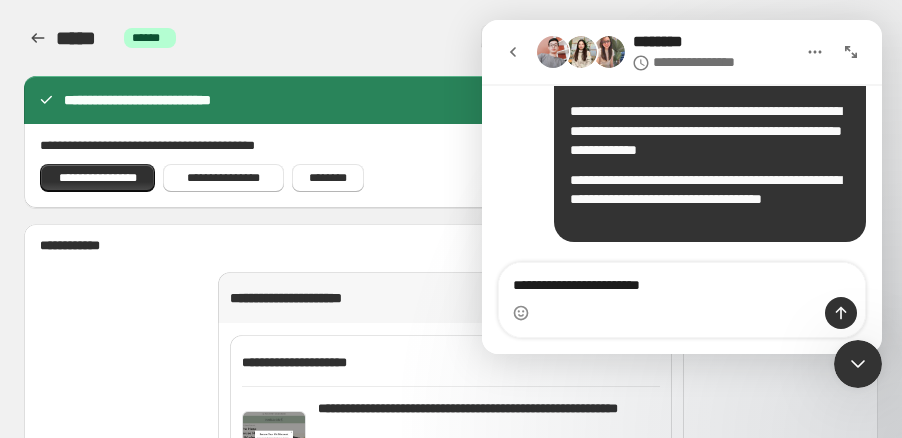 type on "**********" 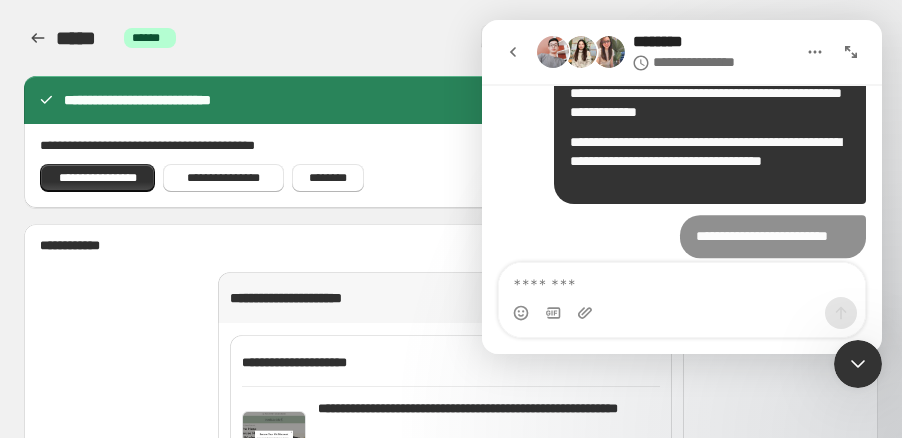 scroll, scrollTop: 844, scrollLeft: 0, axis: vertical 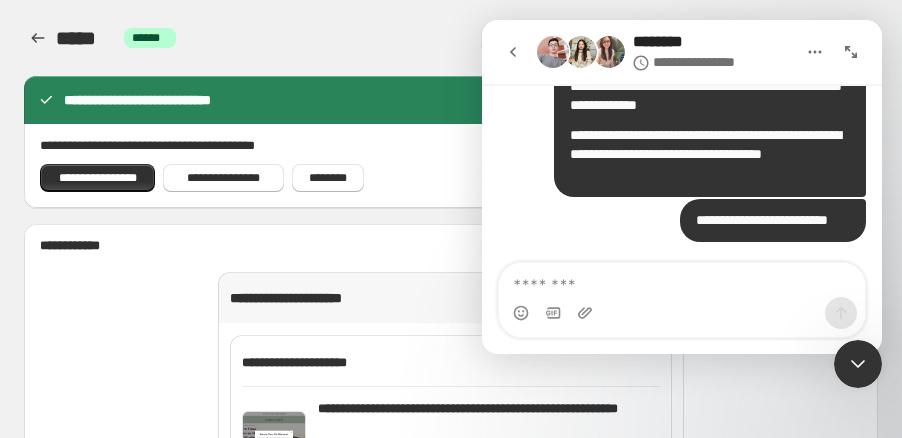 type 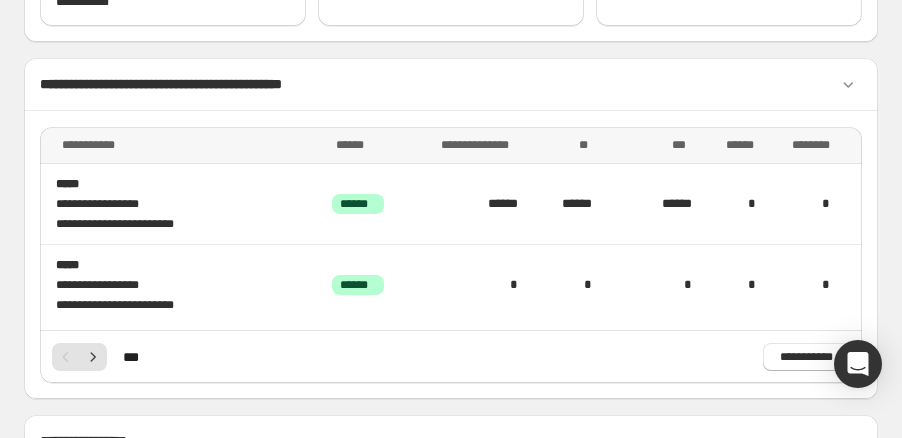 scroll, scrollTop: 426, scrollLeft: 0, axis: vertical 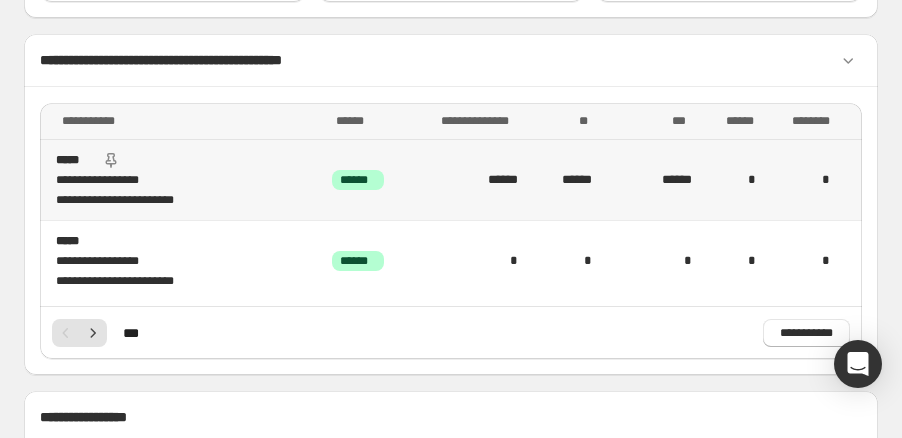 click on "**********" at bounding box center [188, 200] 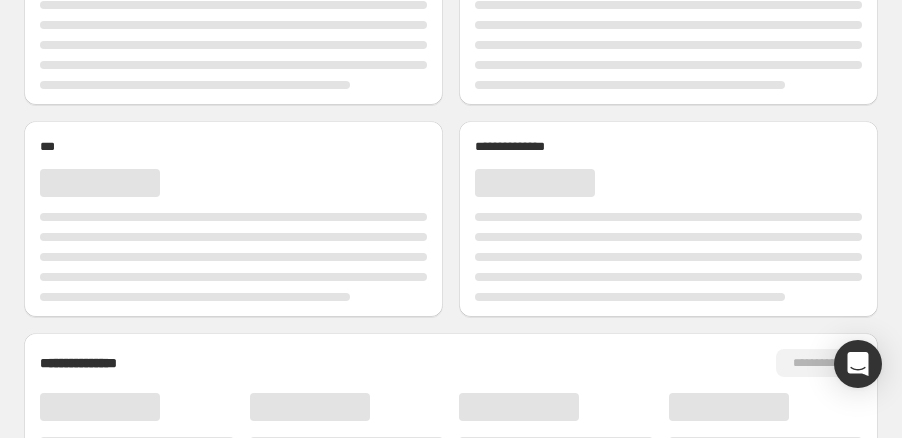 scroll, scrollTop: 0, scrollLeft: 0, axis: both 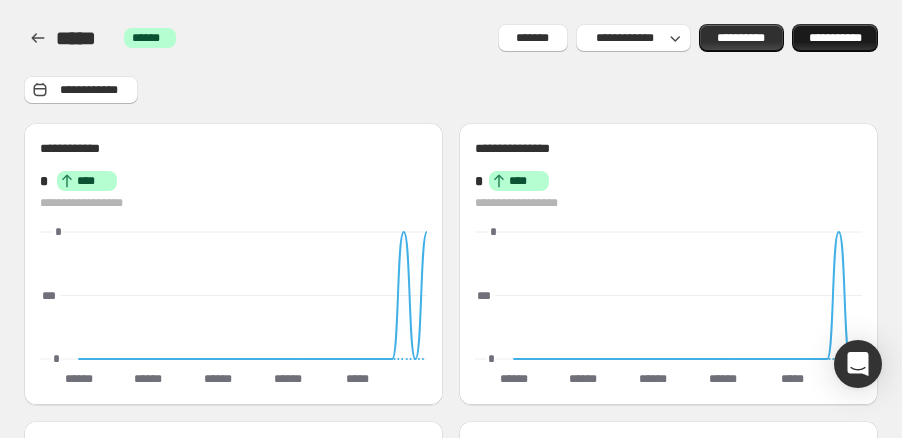 click on "**********" at bounding box center (835, 38) 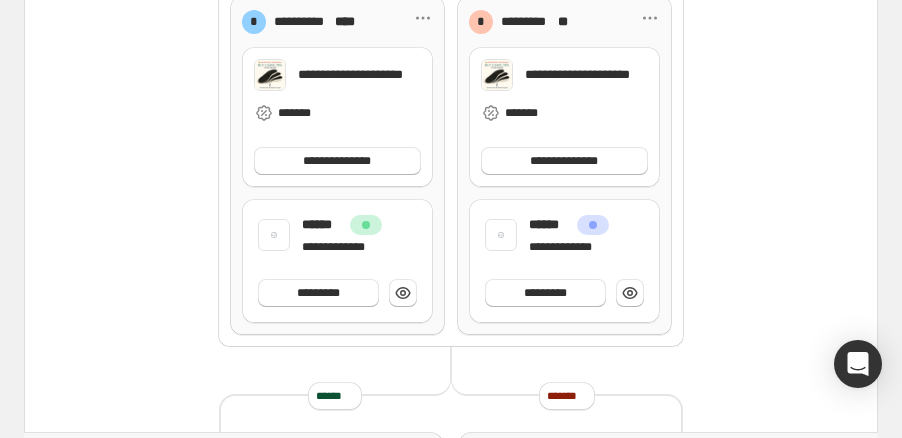 scroll, scrollTop: 1137, scrollLeft: 0, axis: vertical 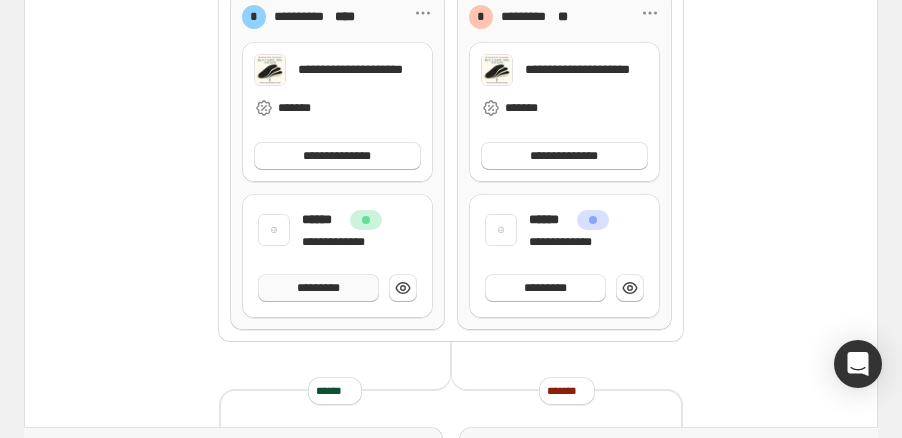click on "*********" at bounding box center (318, 288) 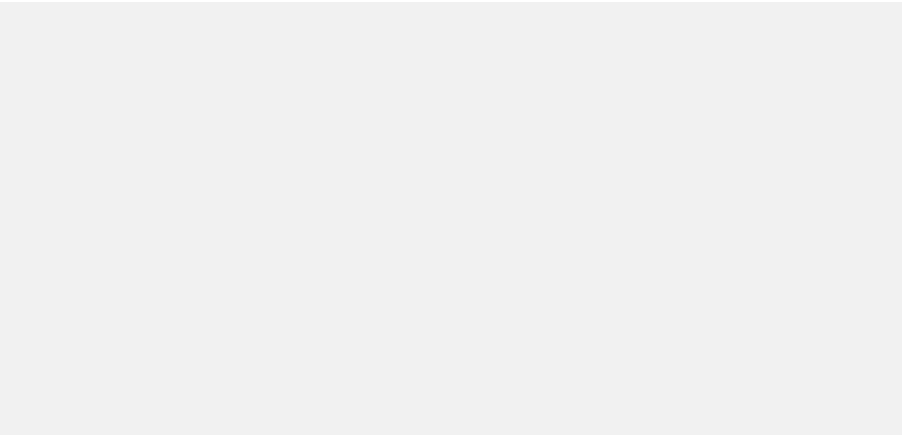 scroll, scrollTop: 0, scrollLeft: 0, axis: both 